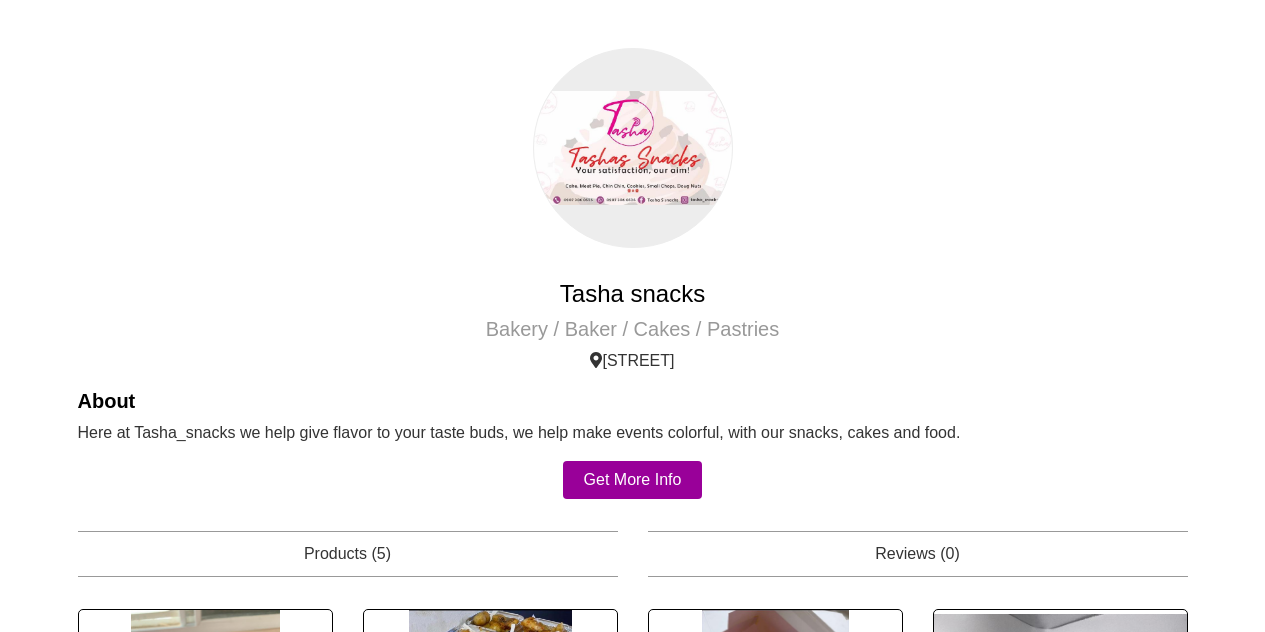 scroll, scrollTop: 0, scrollLeft: 0, axis: both 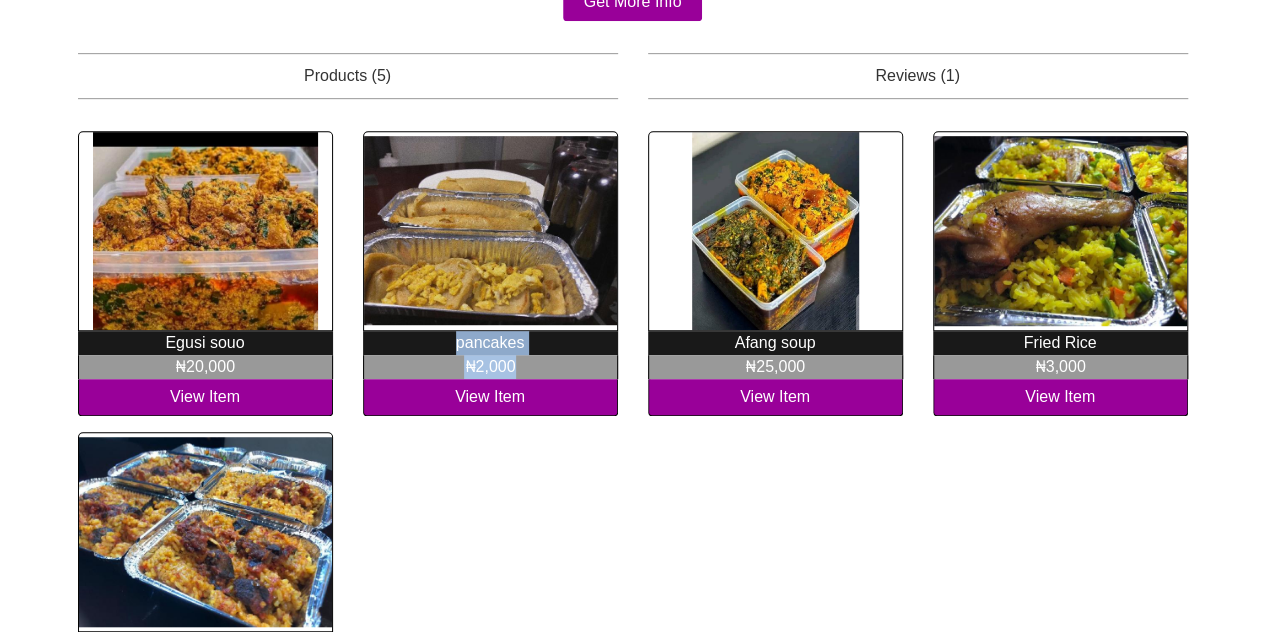 drag, startPoint x: 455, startPoint y: 343, endPoint x: 528, endPoint y: 375, distance: 79.70571 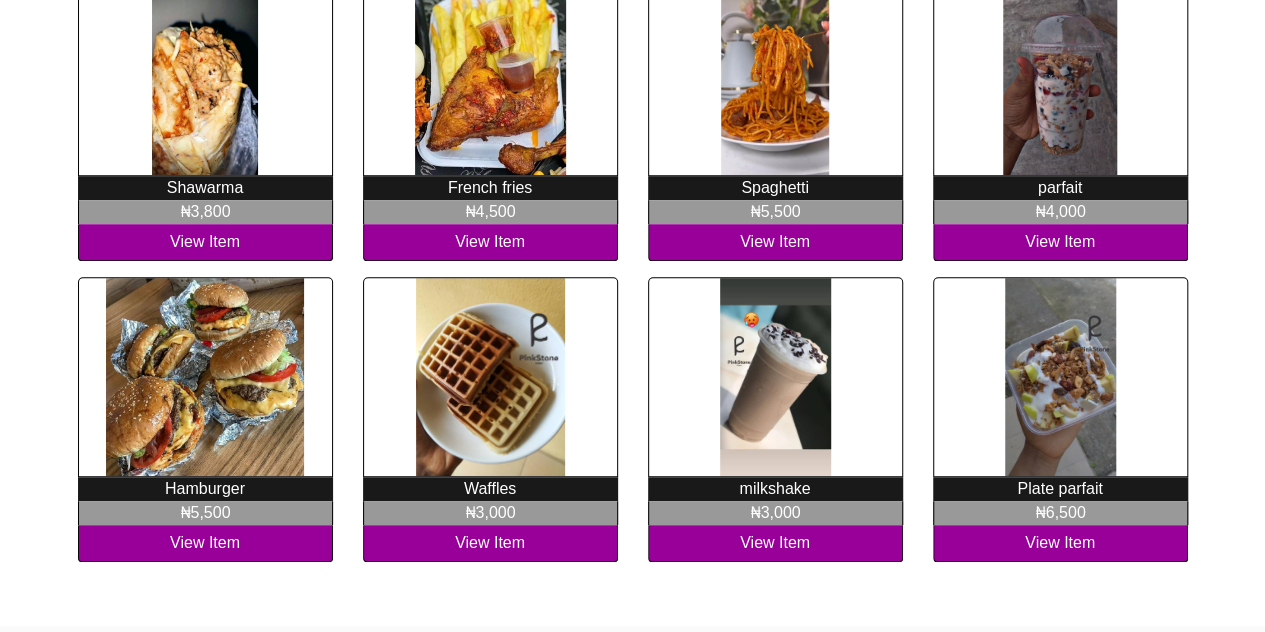scroll, scrollTop: 632, scrollLeft: 0, axis: vertical 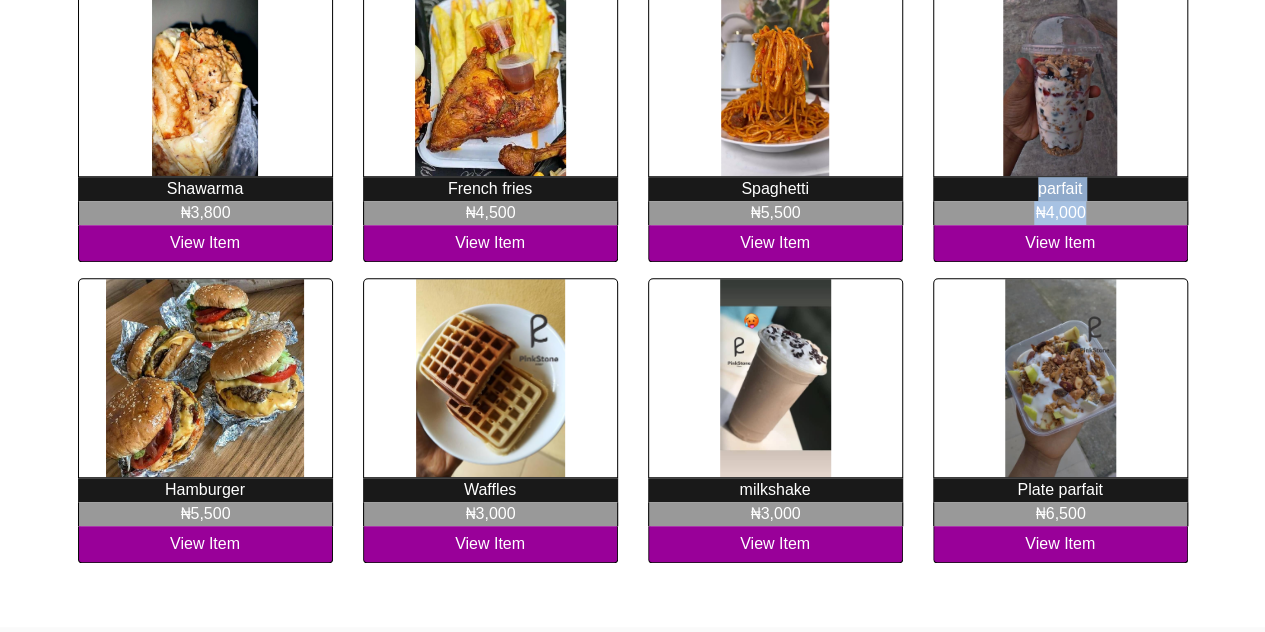 drag, startPoint x: 1028, startPoint y: 190, endPoint x: 1114, endPoint y: 213, distance: 89.02247 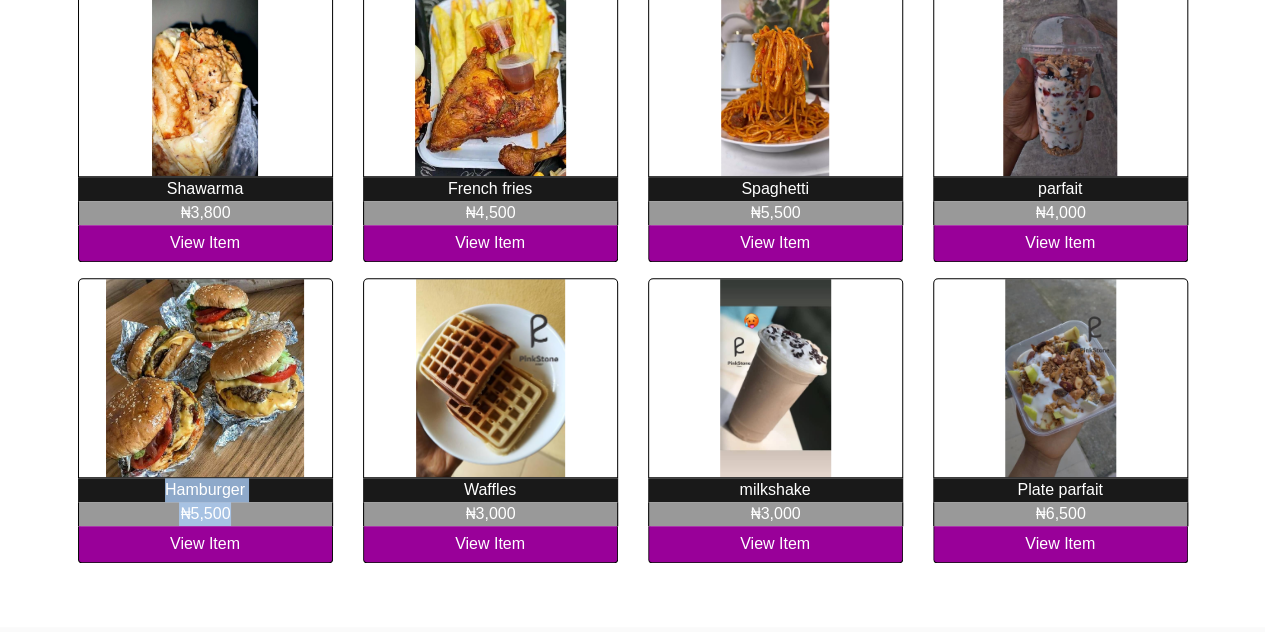 drag, startPoint x: 168, startPoint y: 483, endPoint x: 248, endPoint y: 509, distance: 84.118965 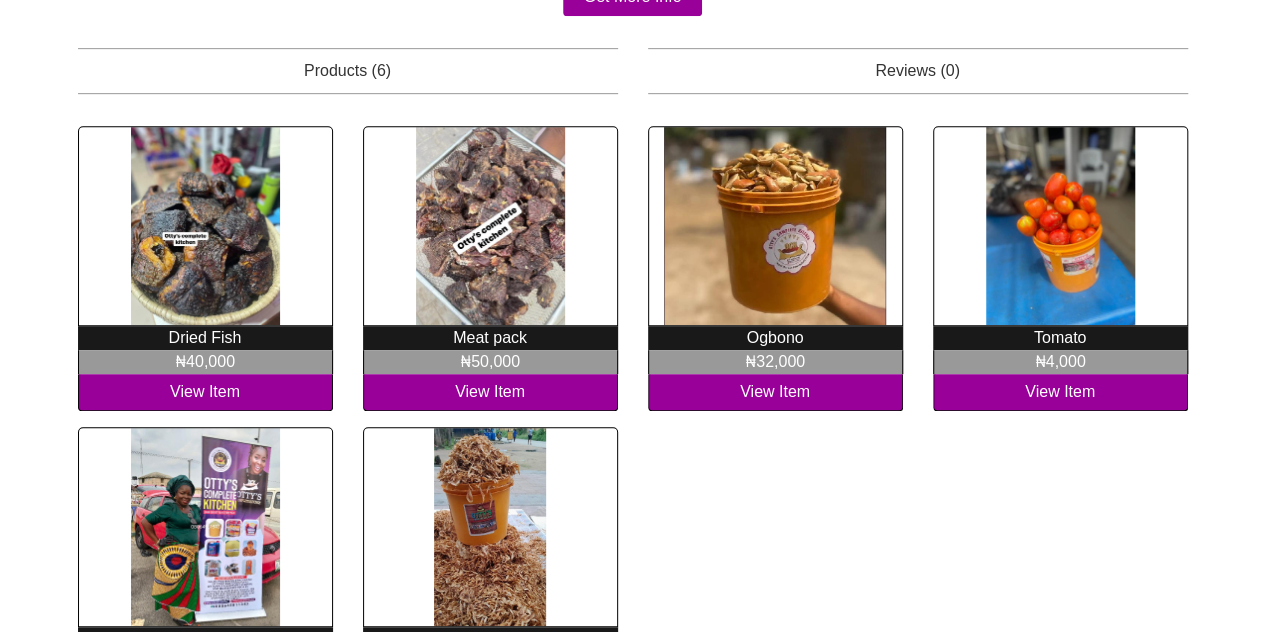 scroll, scrollTop: 497, scrollLeft: 0, axis: vertical 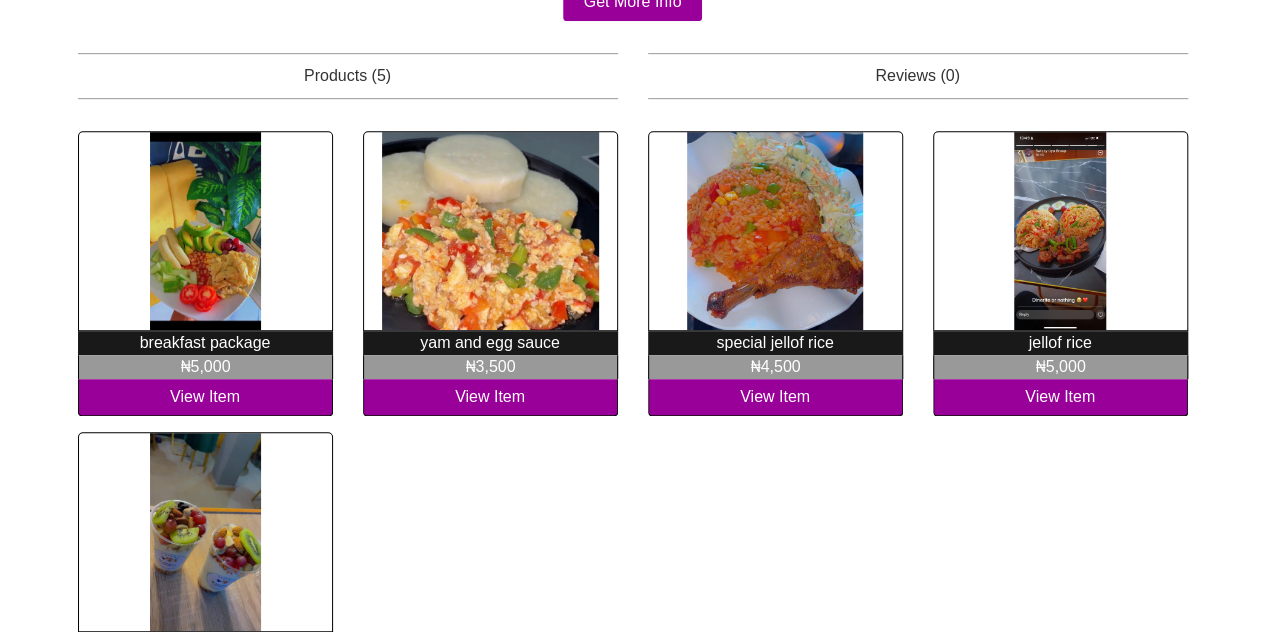 click on "yam and egg sauce" at bounding box center [490, 343] 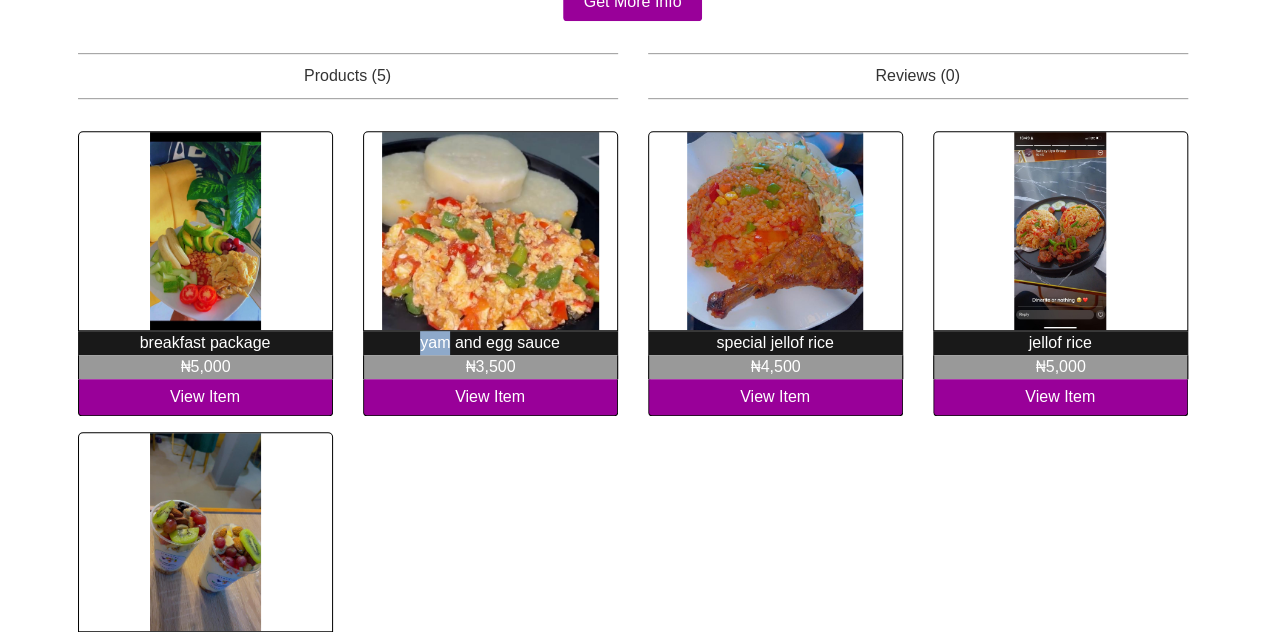 click on "yam and egg sauce" at bounding box center [490, 343] 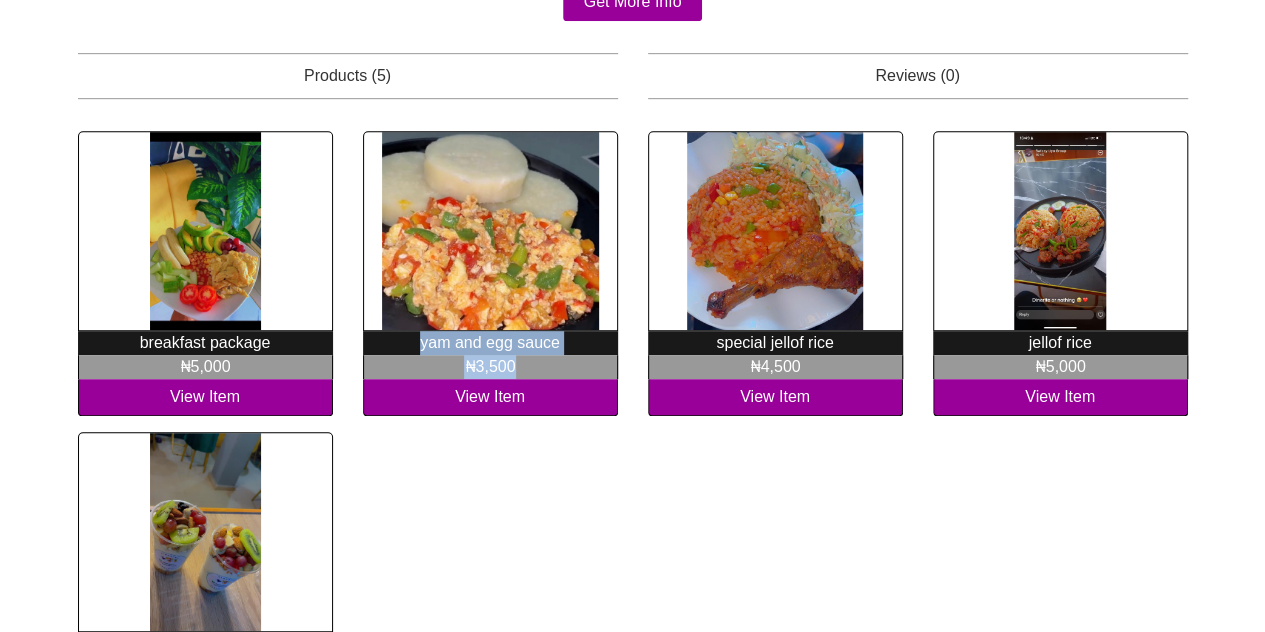 copy on "yam and egg sauce
₦3,500" 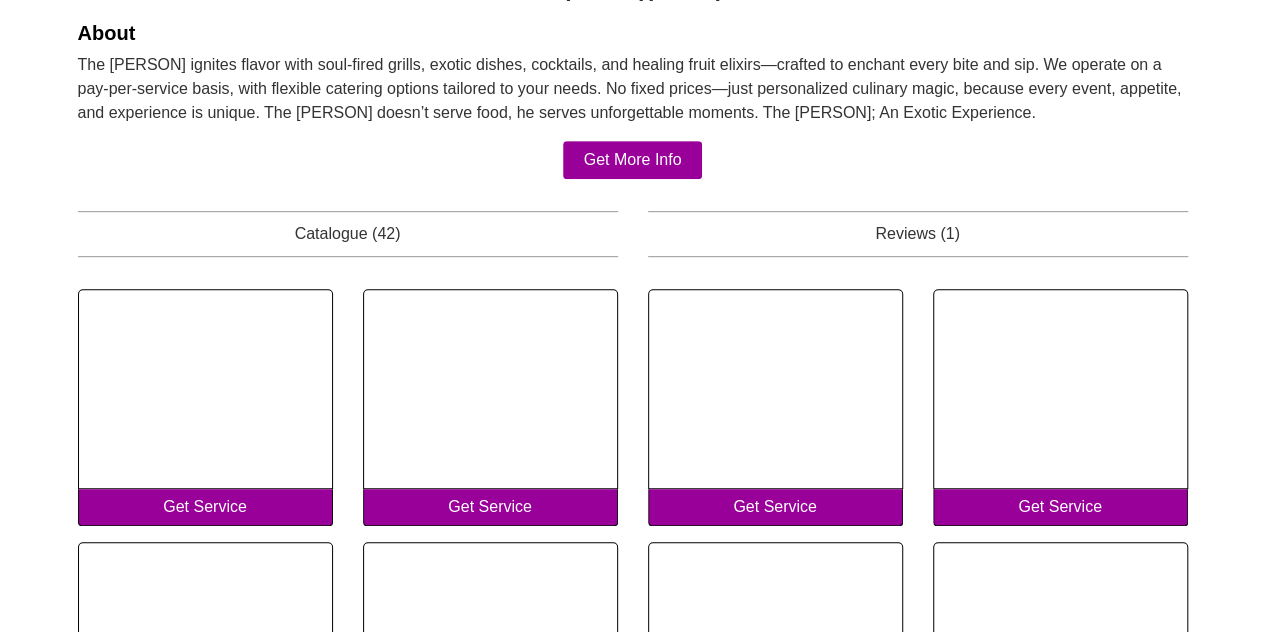 scroll, scrollTop: 405, scrollLeft: 0, axis: vertical 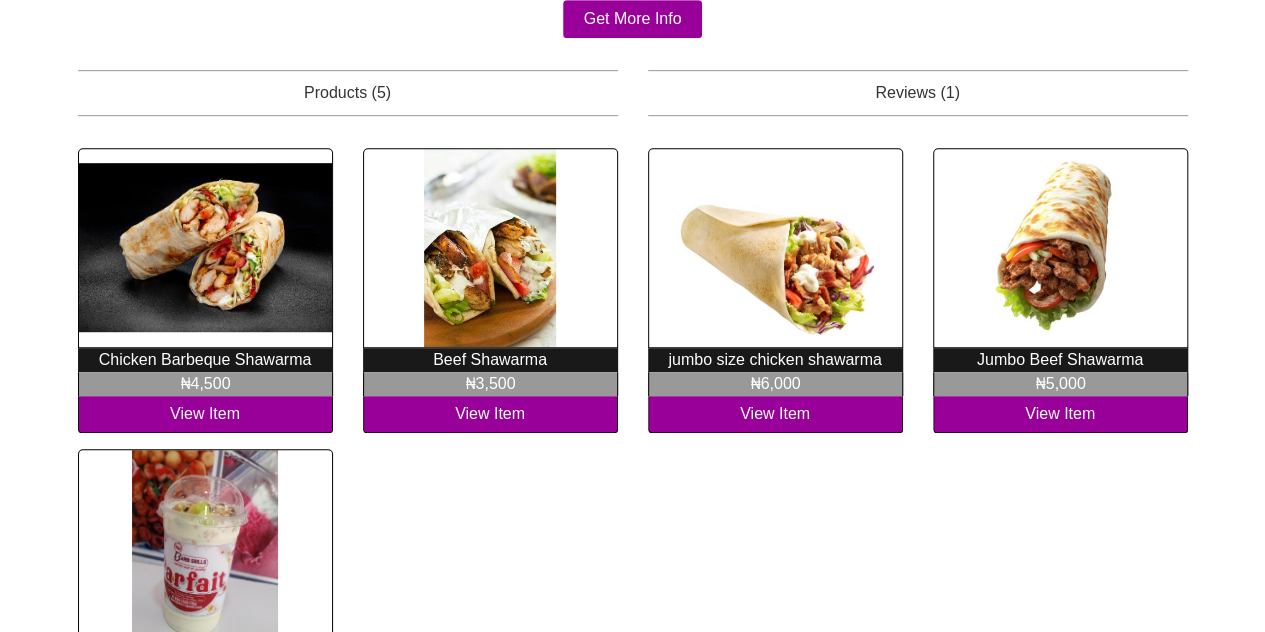 click on "Chicken Barbeque Shawarma" at bounding box center (205, 360) 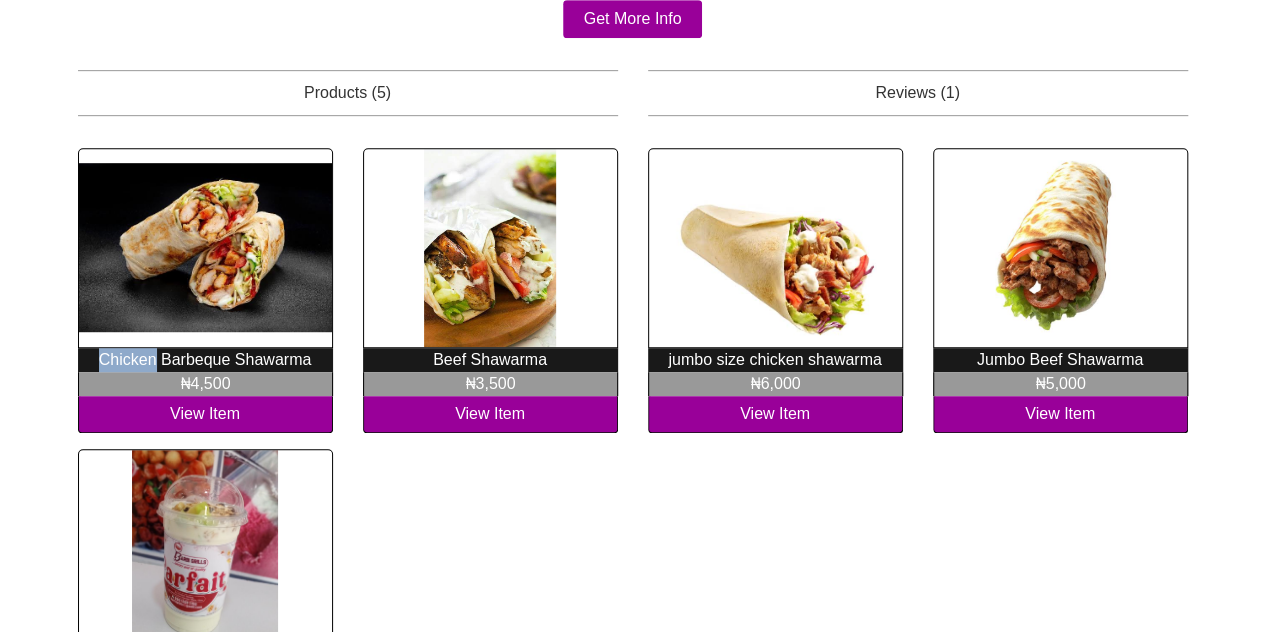 click on "Chicken Barbeque Shawarma" at bounding box center (205, 360) 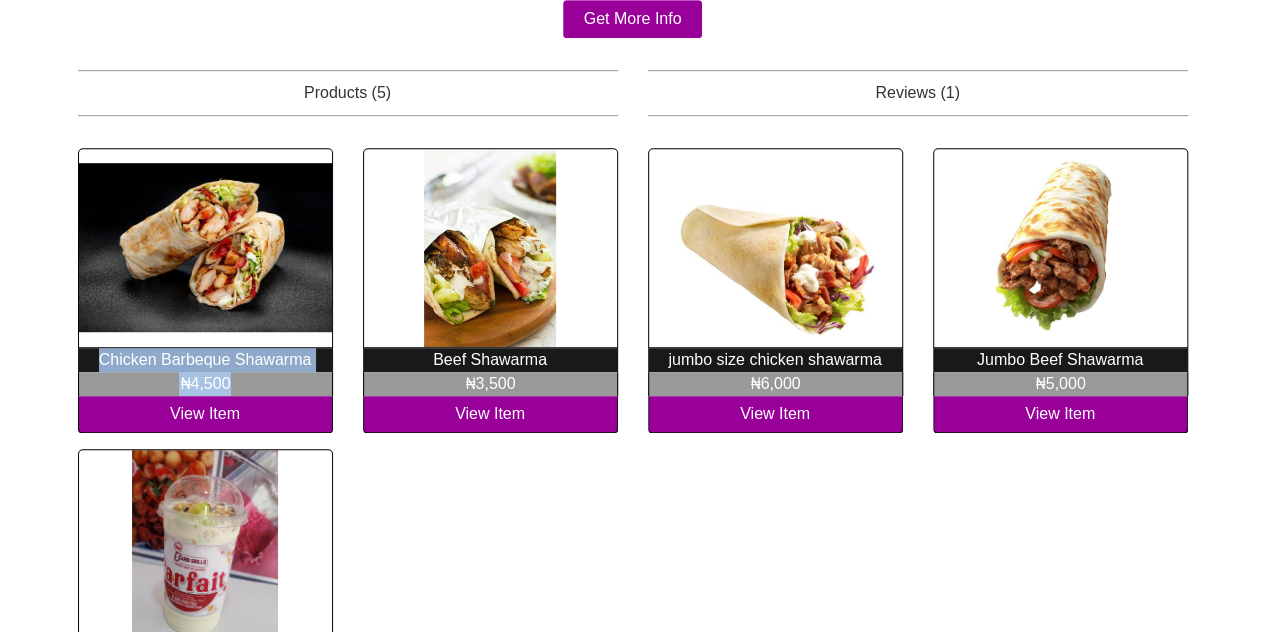 copy on "Chicken Barbeque Shawarma
₦4,500" 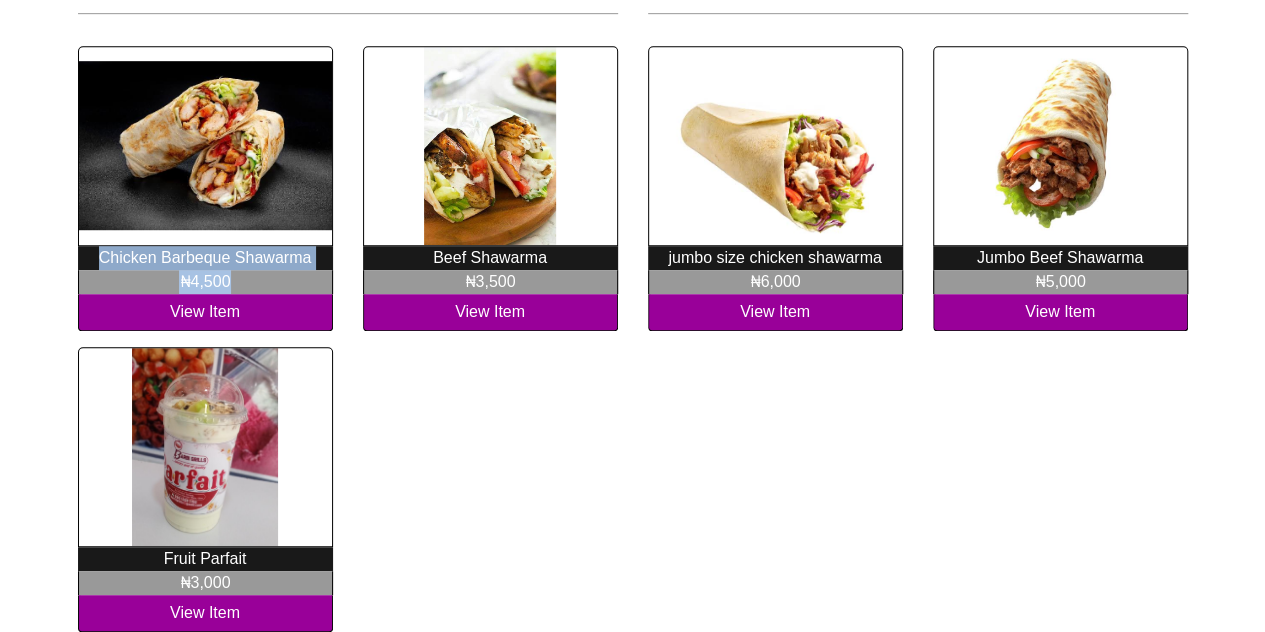 scroll, scrollTop: 586, scrollLeft: 0, axis: vertical 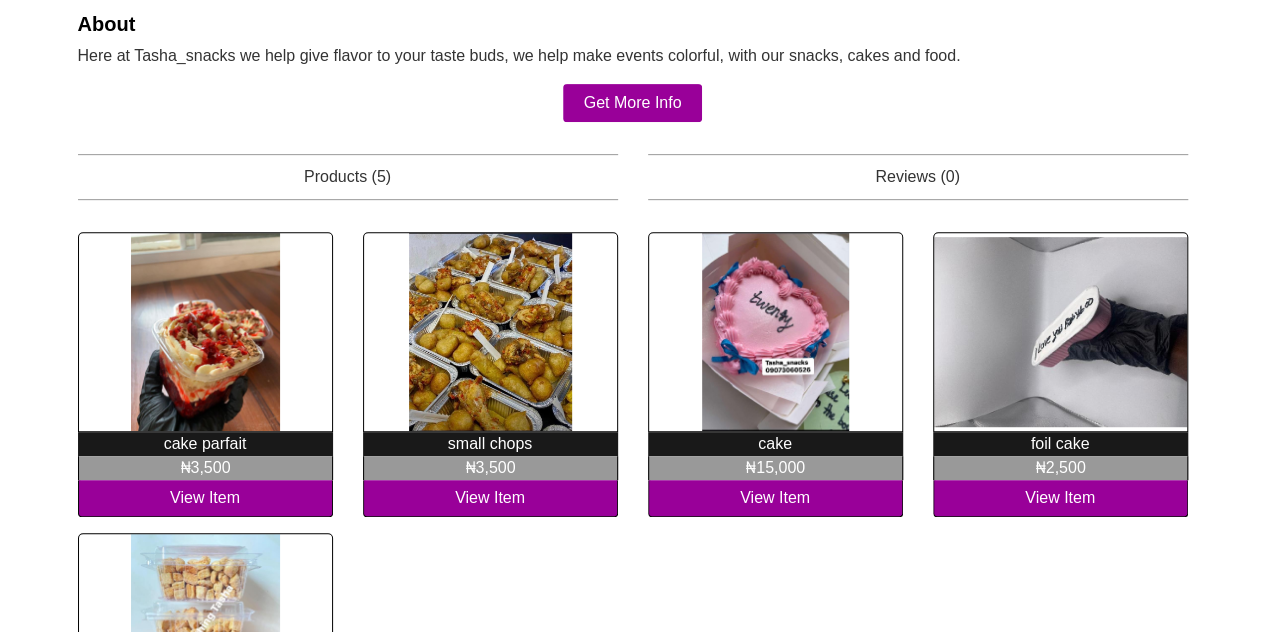 click on "cake parfait" at bounding box center (205, 444) 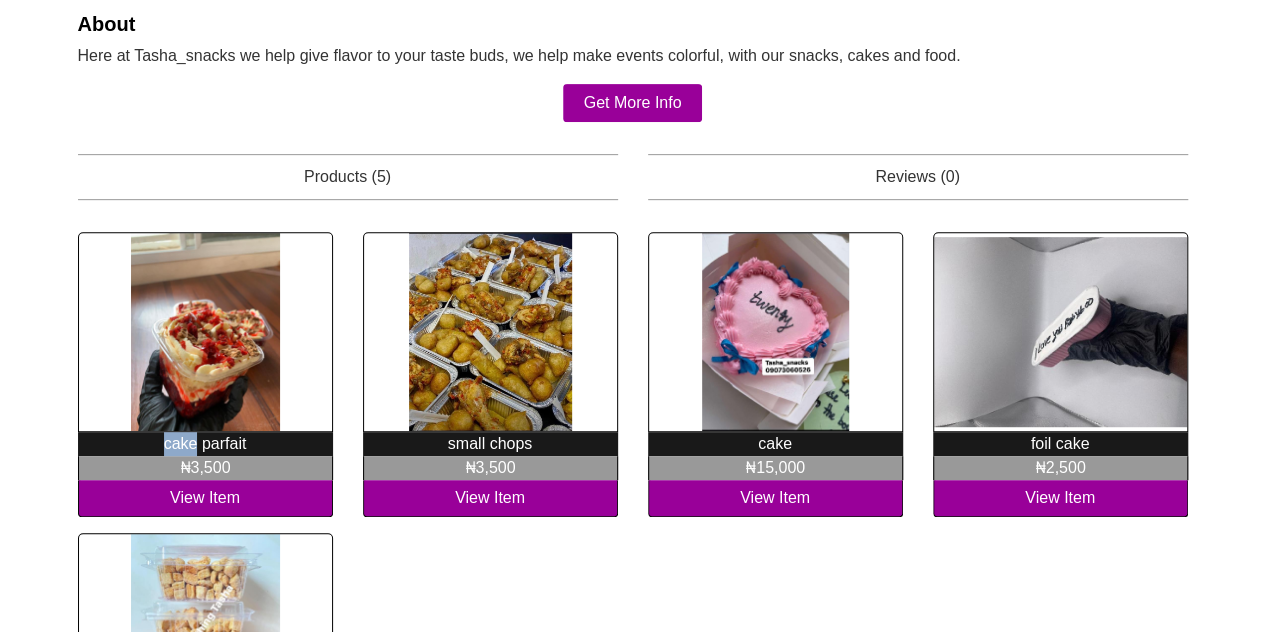 click on "cake parfait" at bounding box center [205, 444] 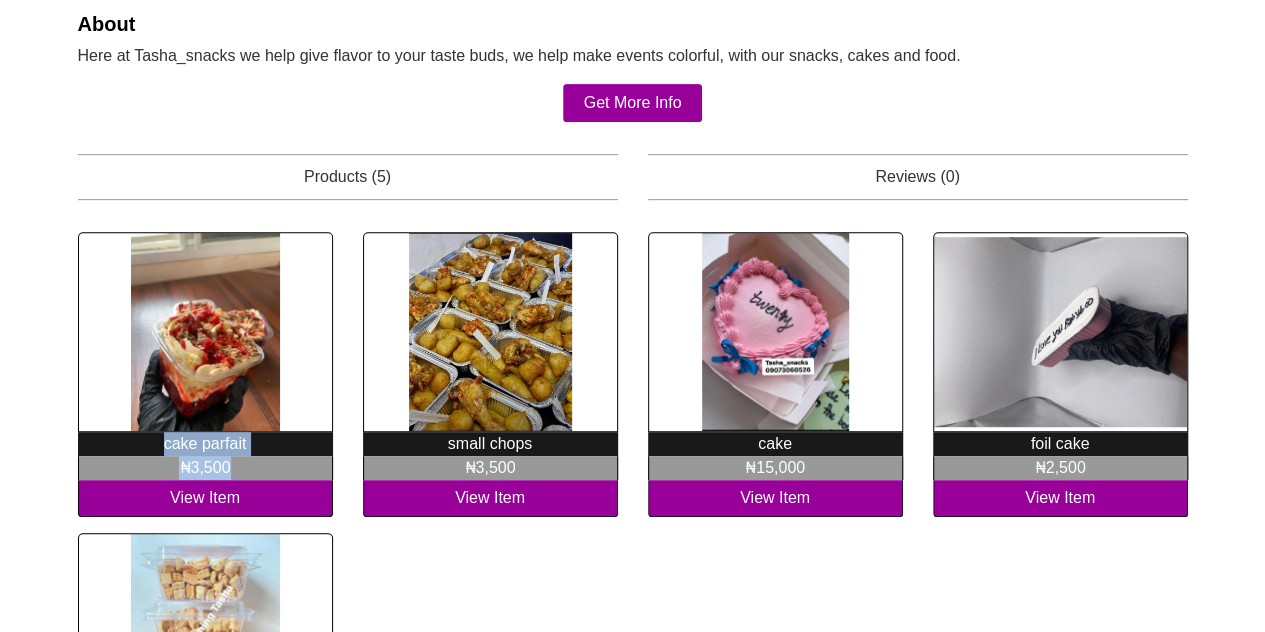 copy on "cake parfait
₦3,500" 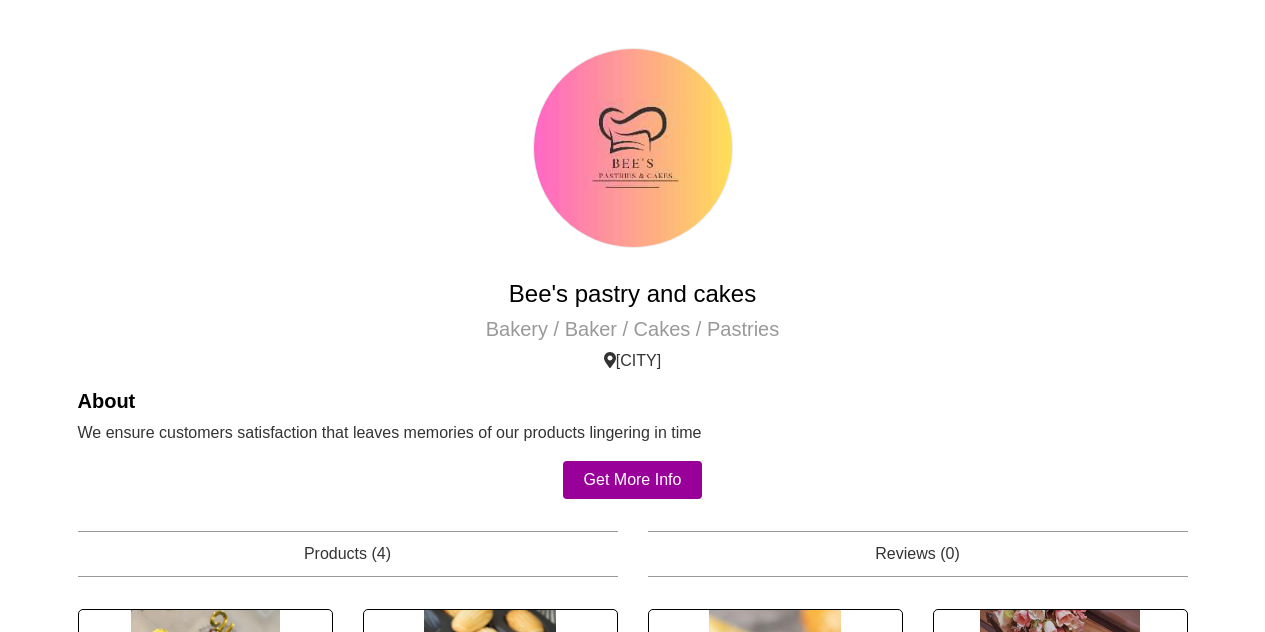 scroll, scrollTop: 499, scrollLeft: 0, axis: vertical 